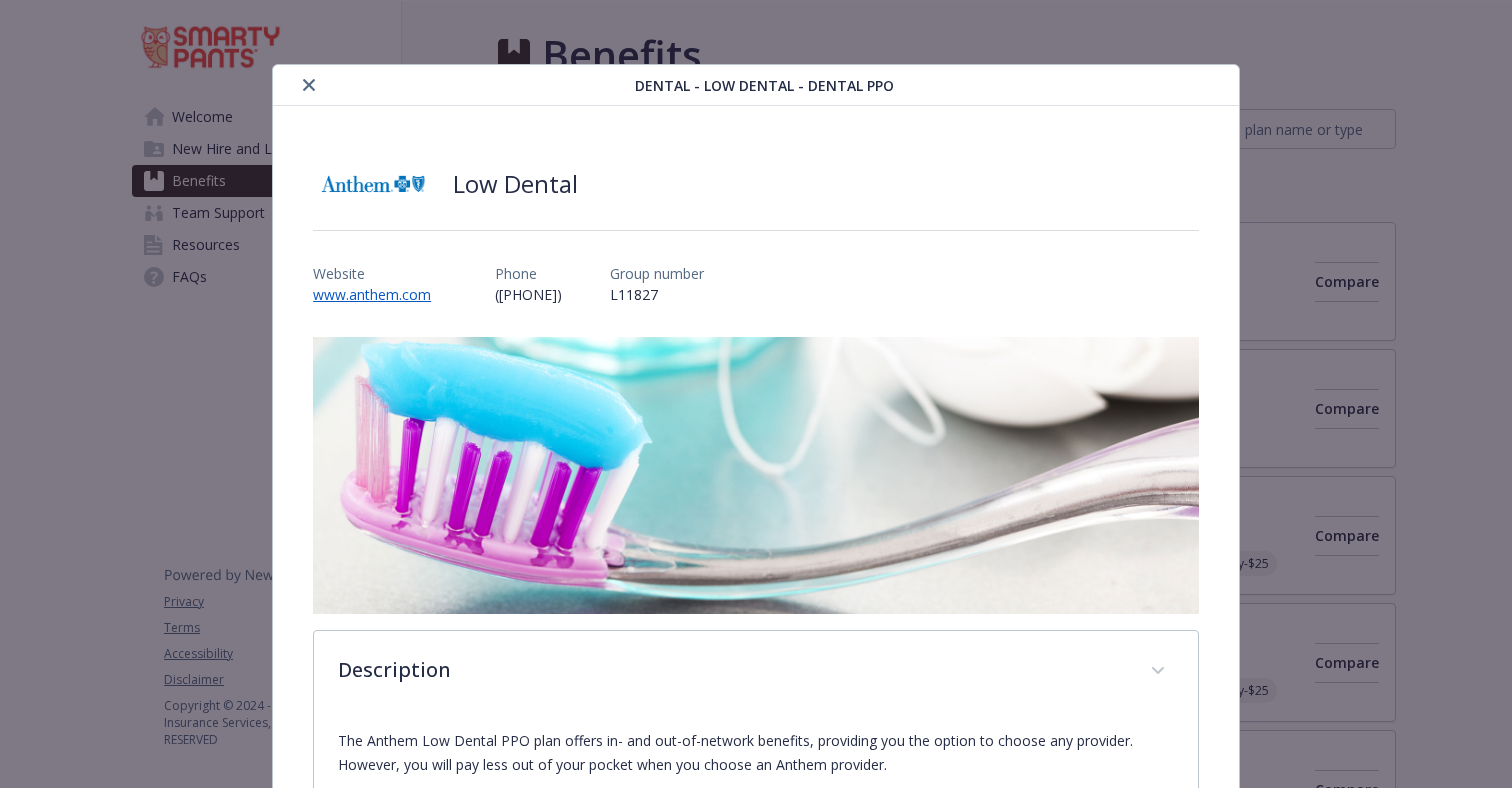 scroll, scrollTop: 0, scrollLeft: 0, axis: both 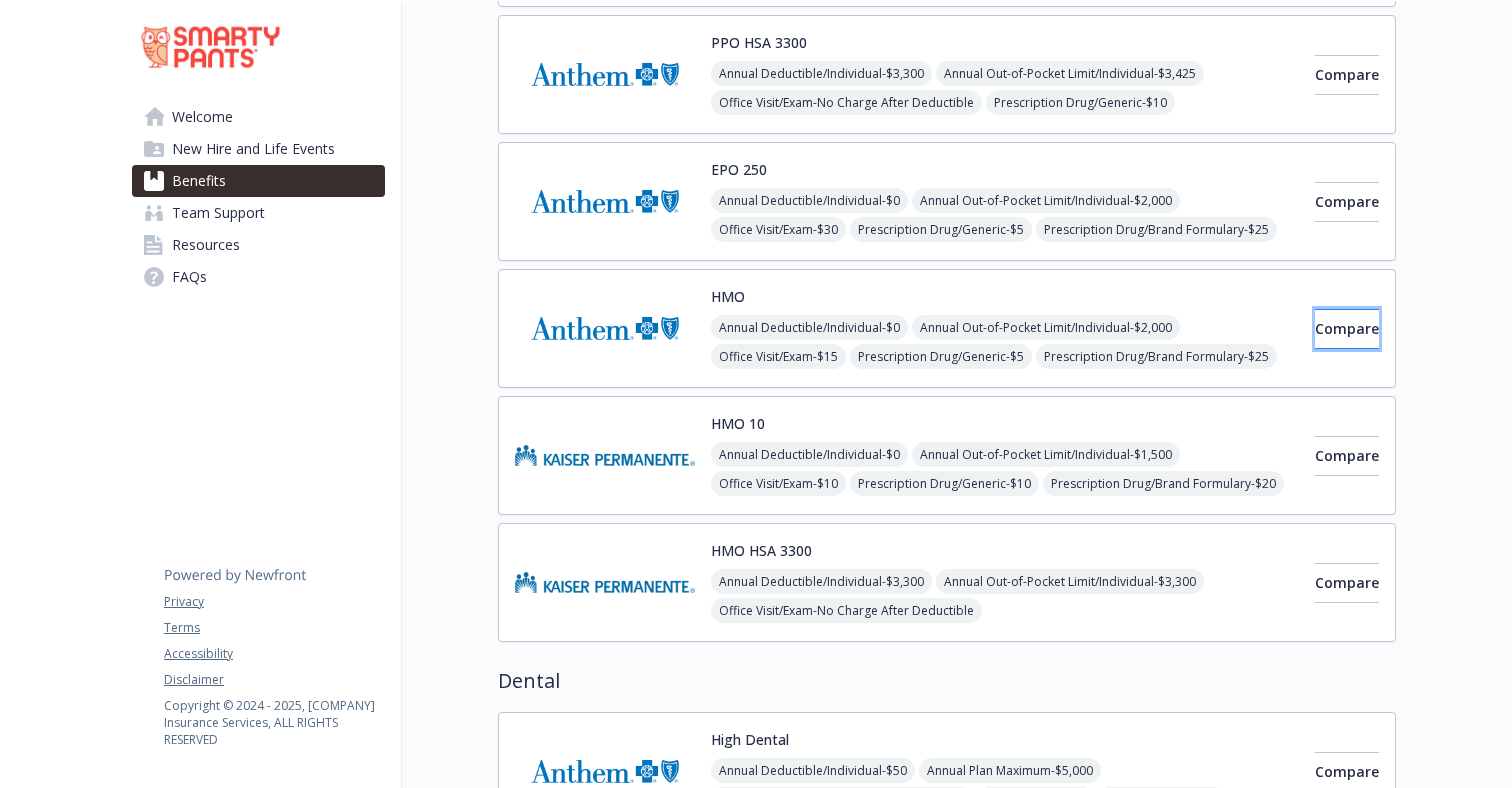 click on "Compare" at bounding box center (1347, 329) 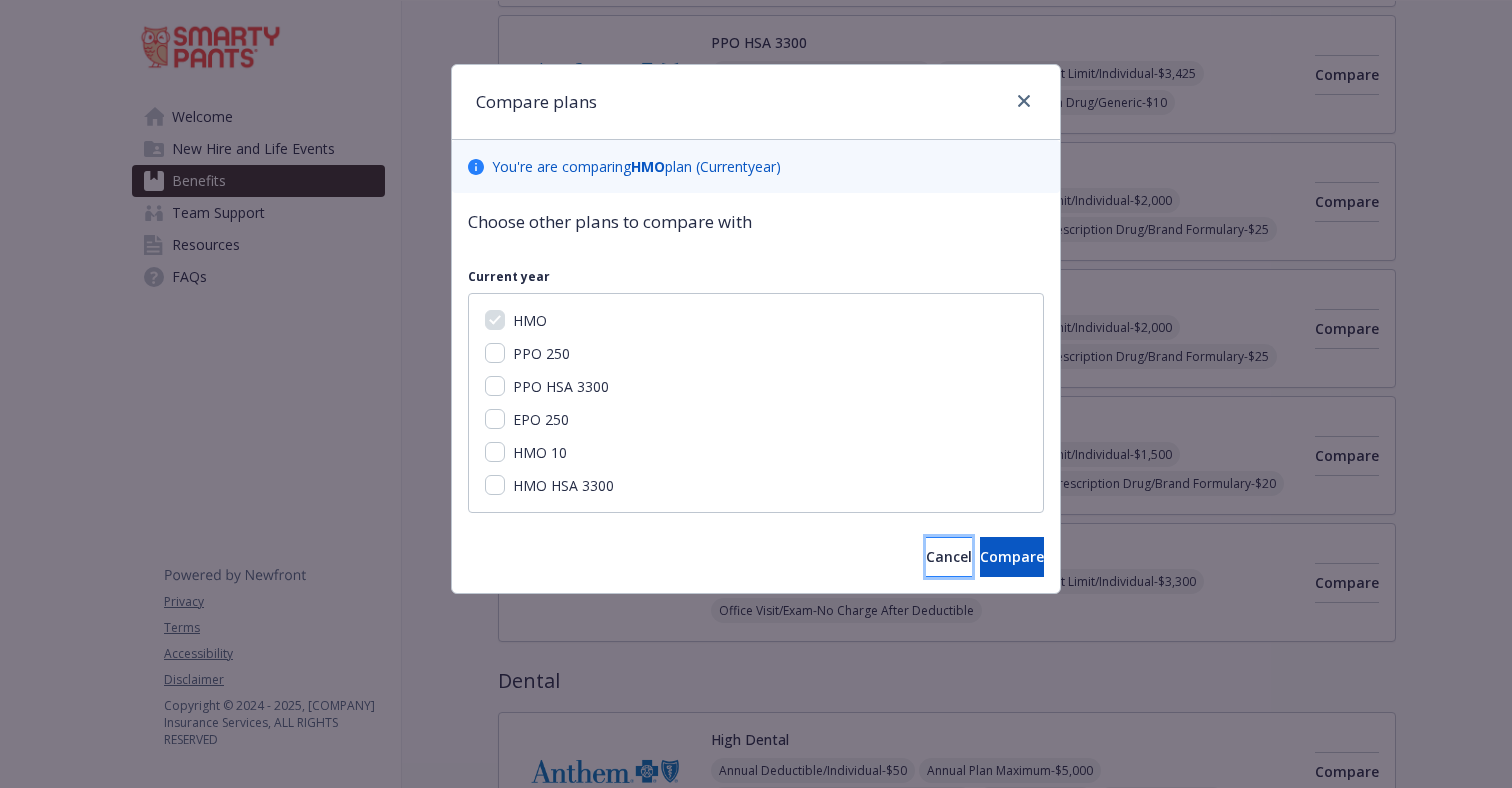 click on "Cancel" at bounding box center [949, 557] 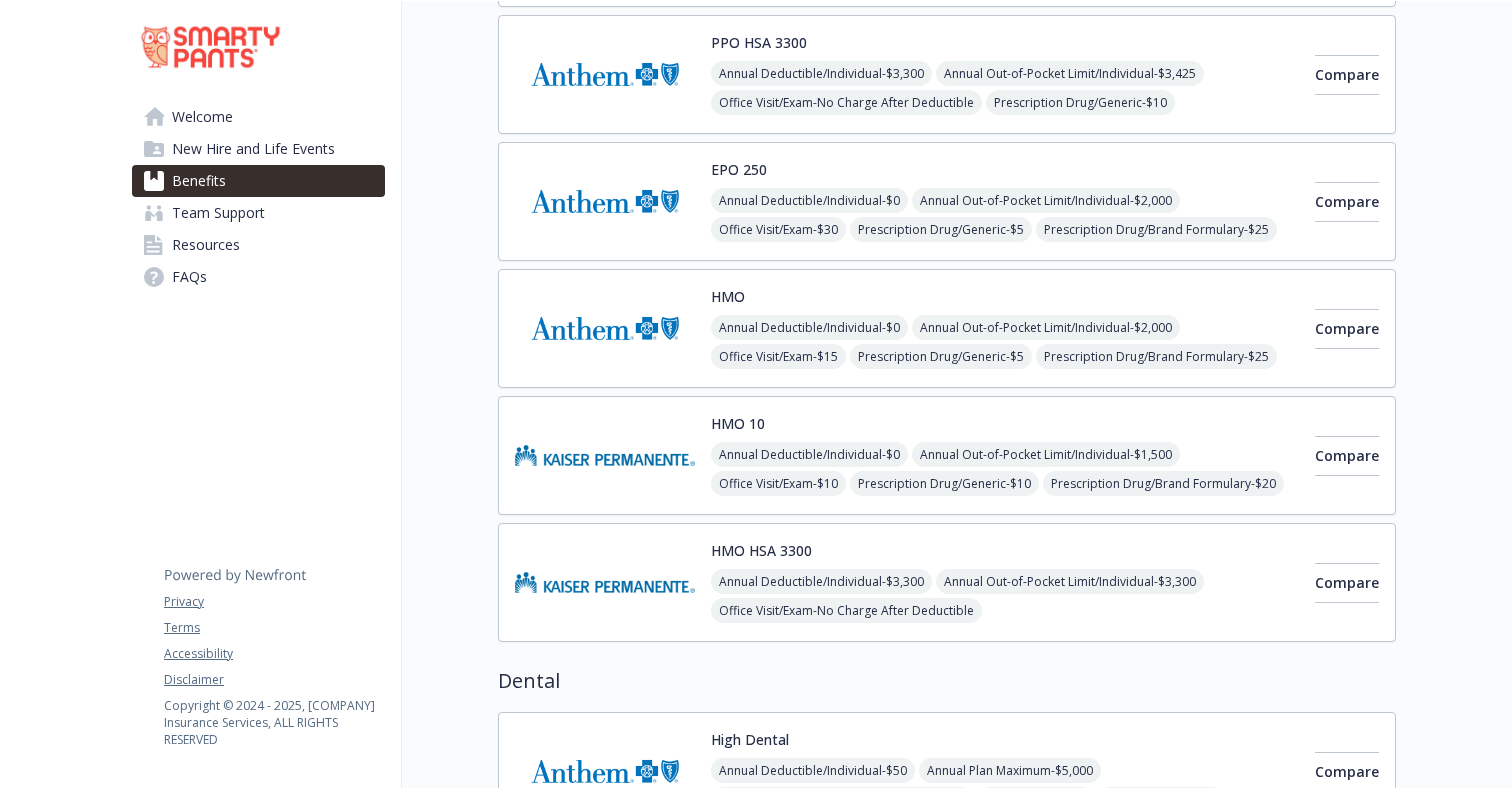 click at bounding box center (605, 328) 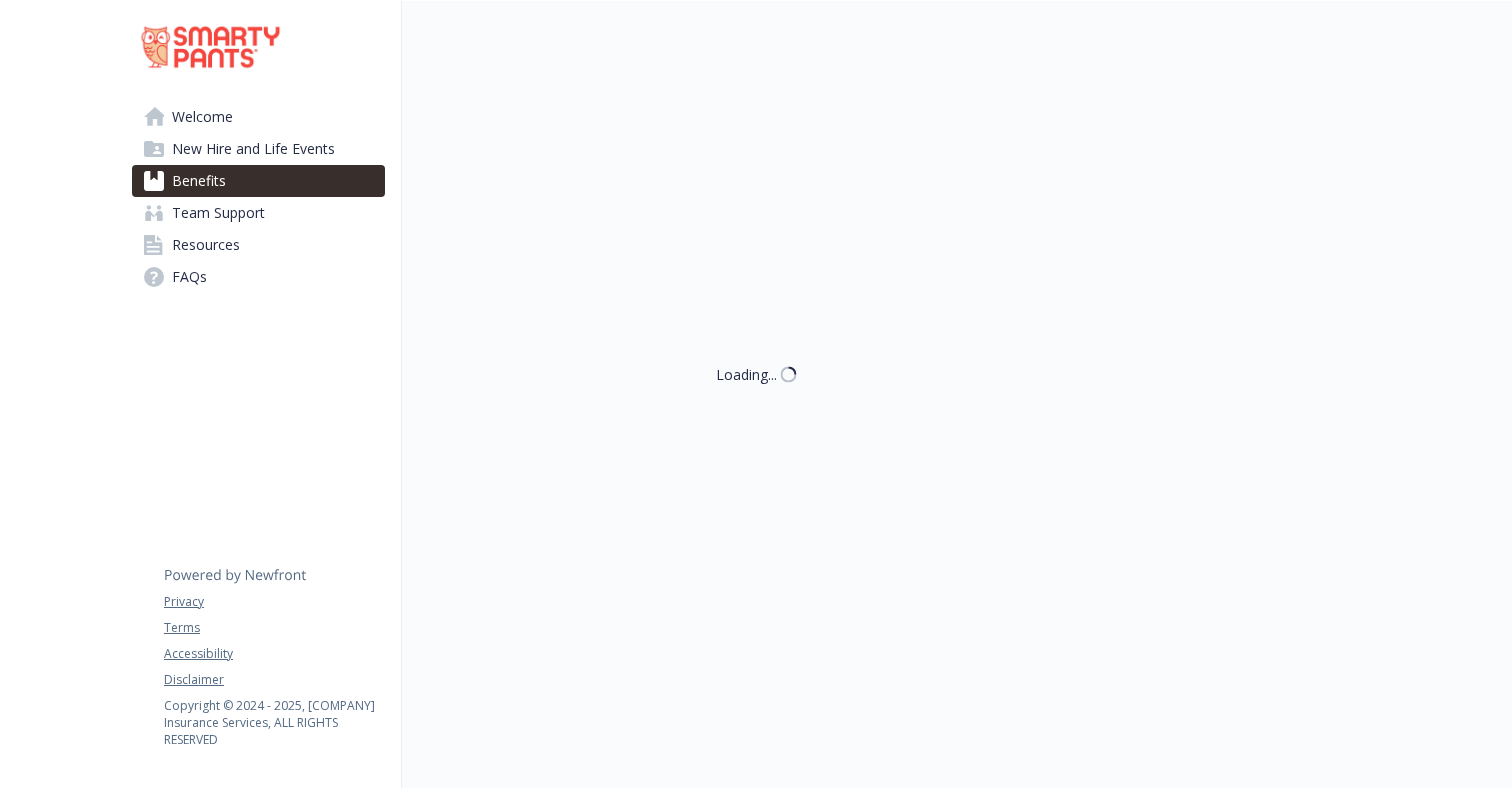 scroll, scrollTop: 334, scrollLeft: 0, axis: vertical 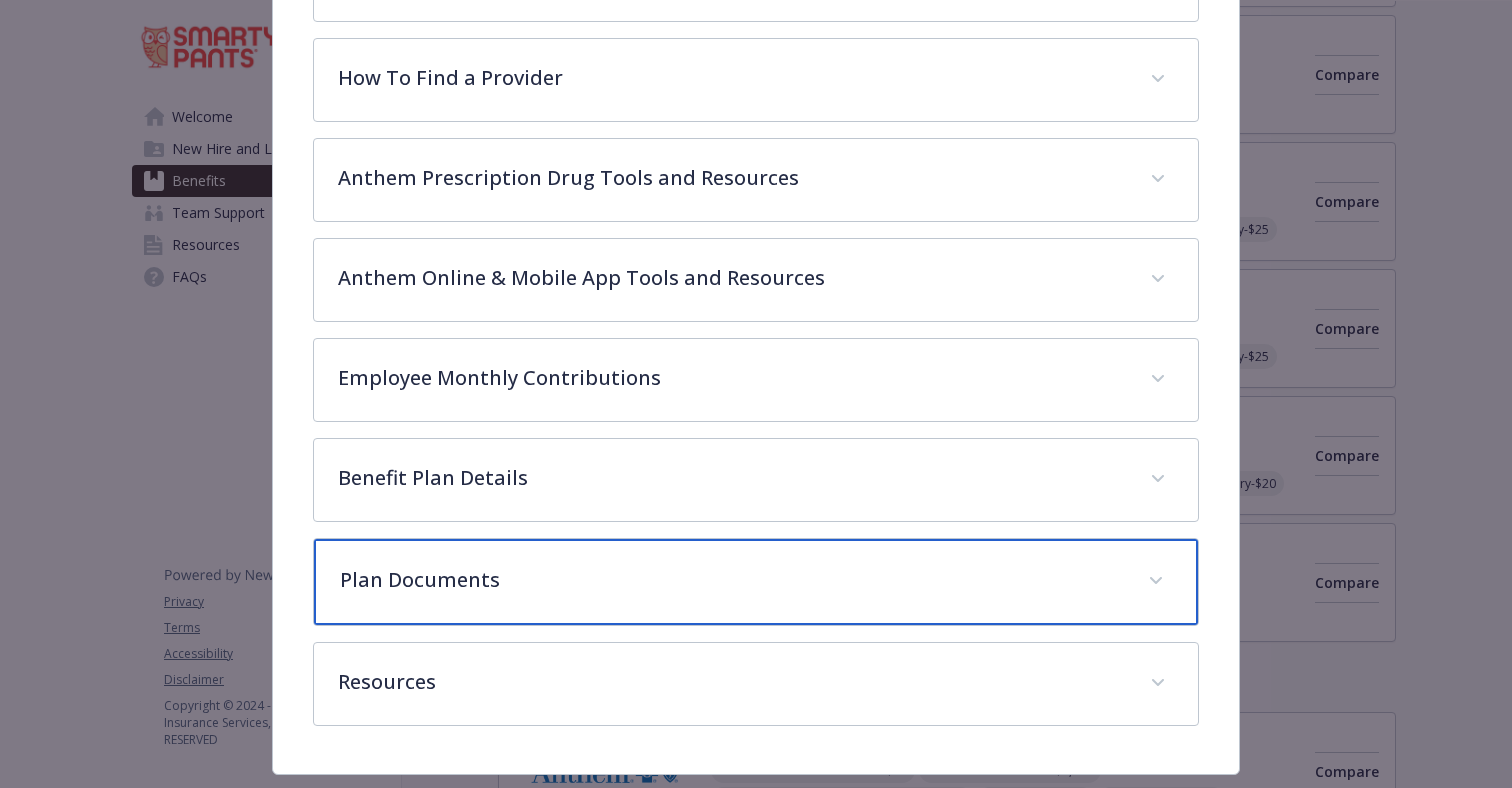 click on "Plan Documents" at bounding box center (732, 580) 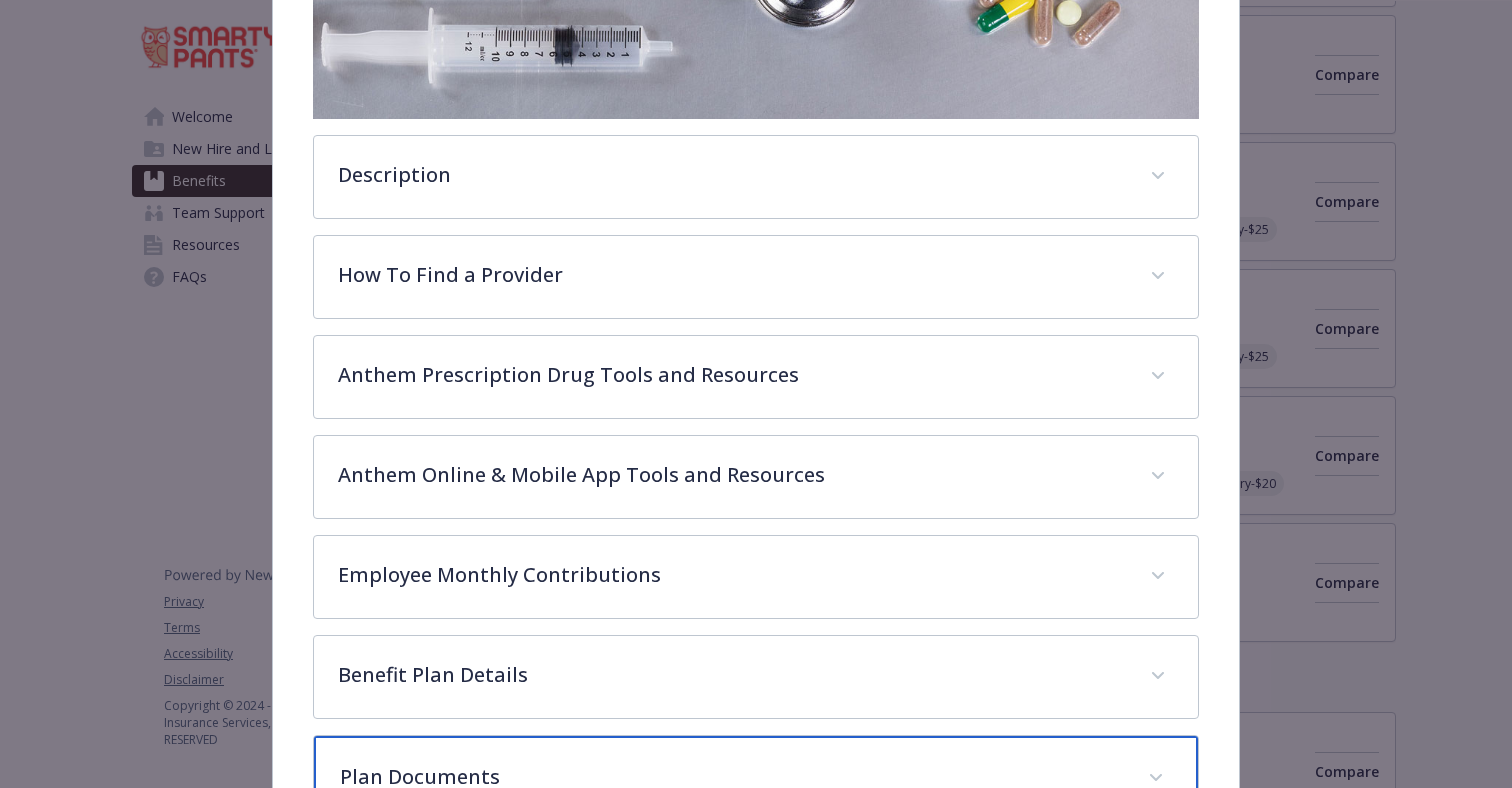 scroll, scrollTop: 963, scrollLeft: 0, axis: vertical 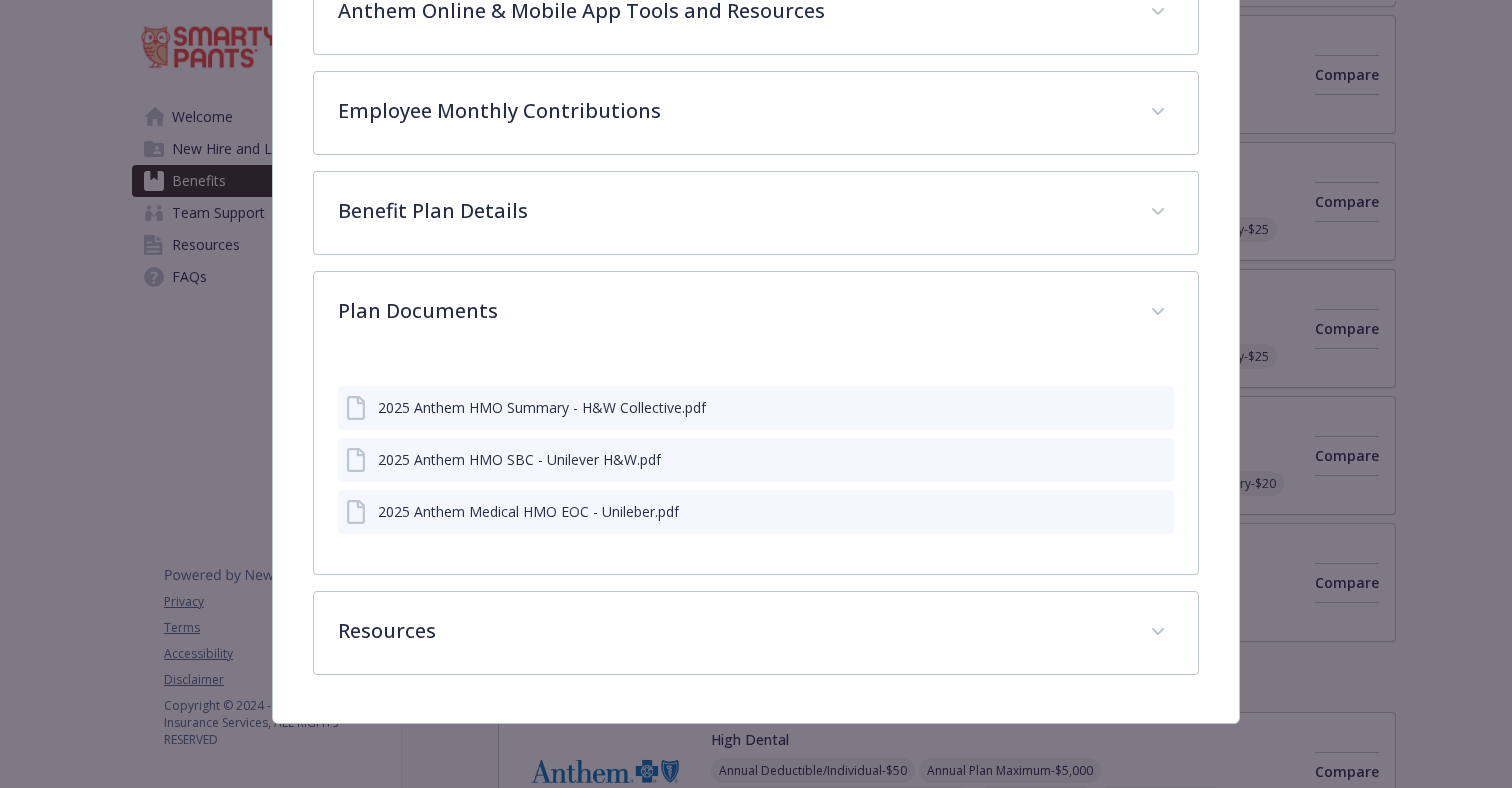 click 